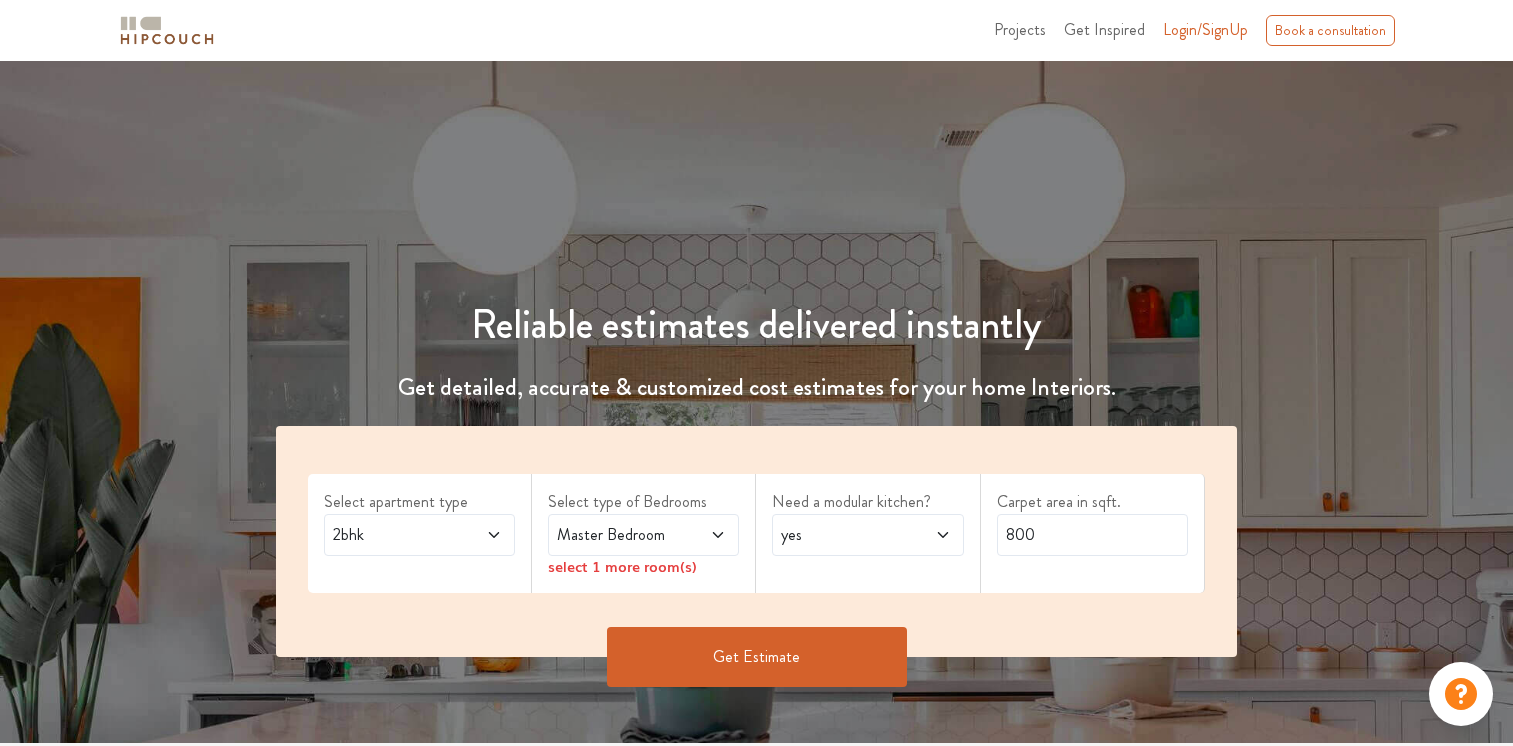 scroll, scrollTop: 0, scrollLeft: 0, axis: both 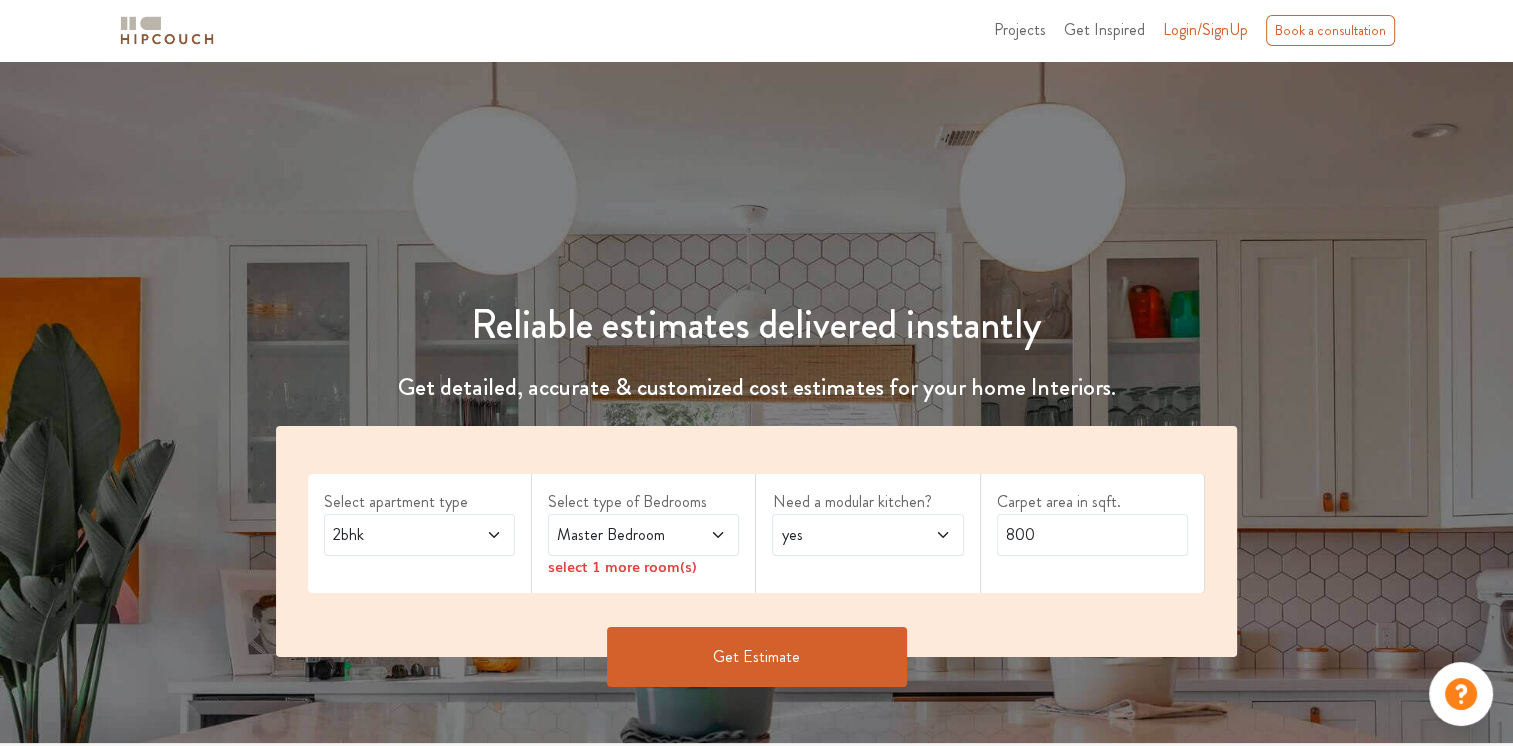 click on "Master Bedroom" at bounding box center [394, 535] 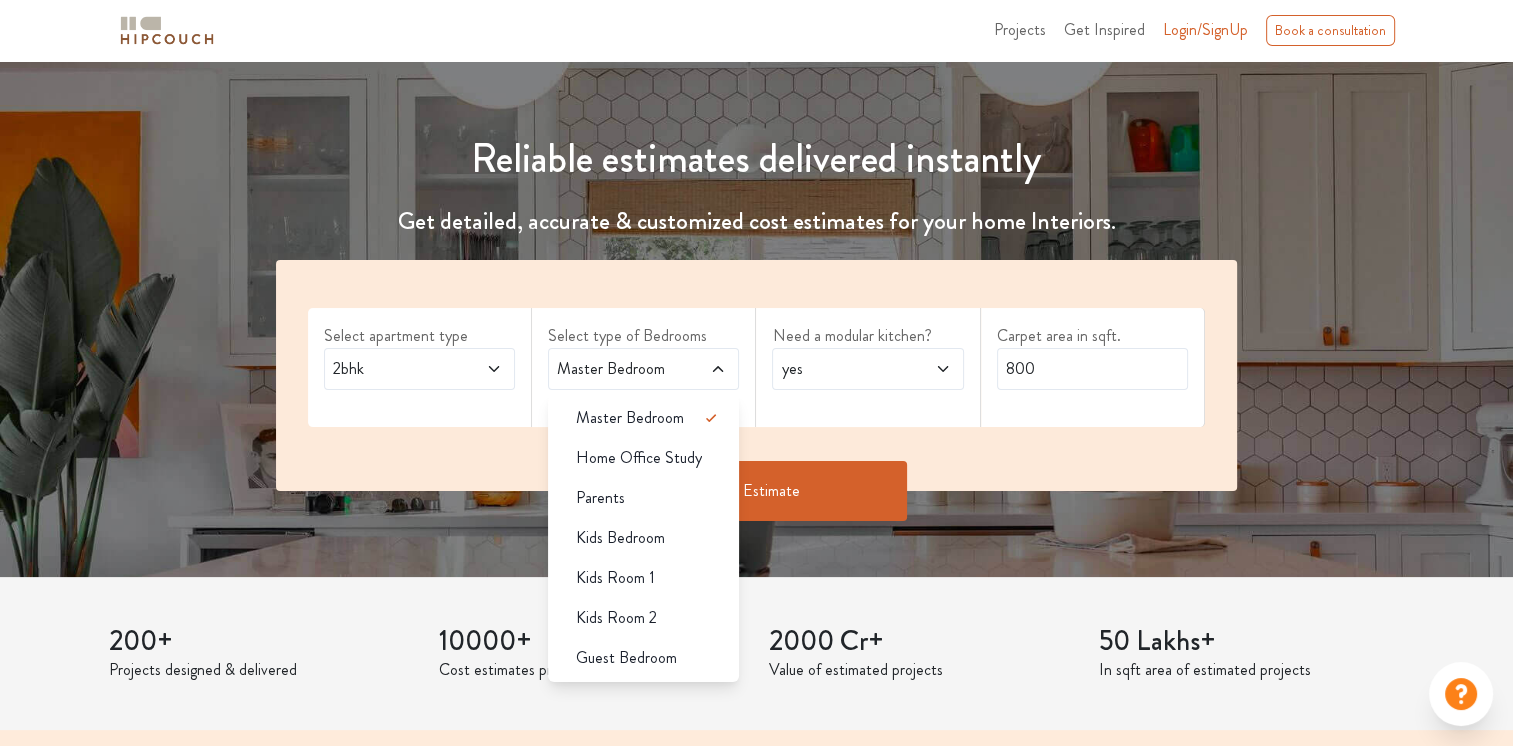 scroll, scrollTop: 200, scrollLeft: 0, axis: vertical 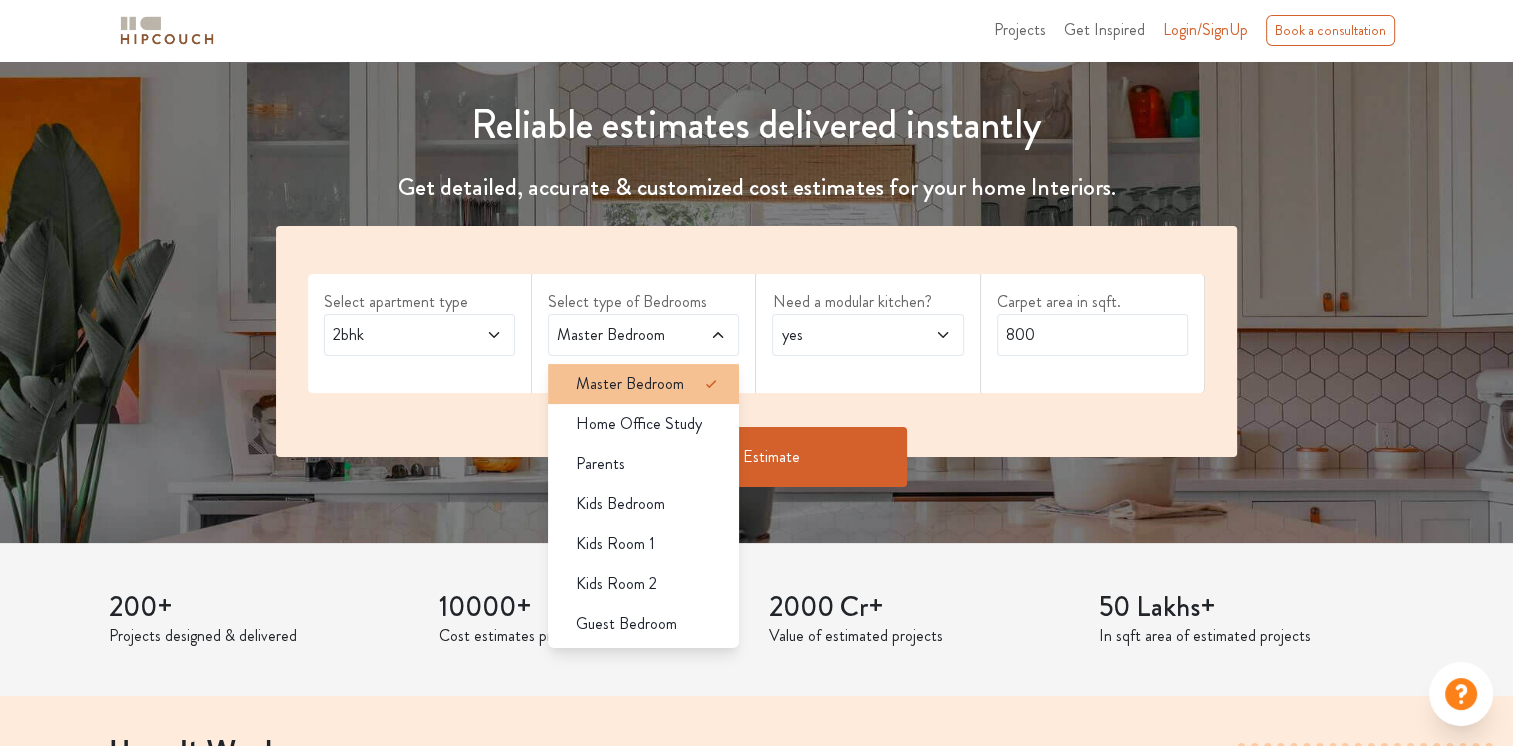 click on "Master Bedroom" at bounding box center (630, 384) 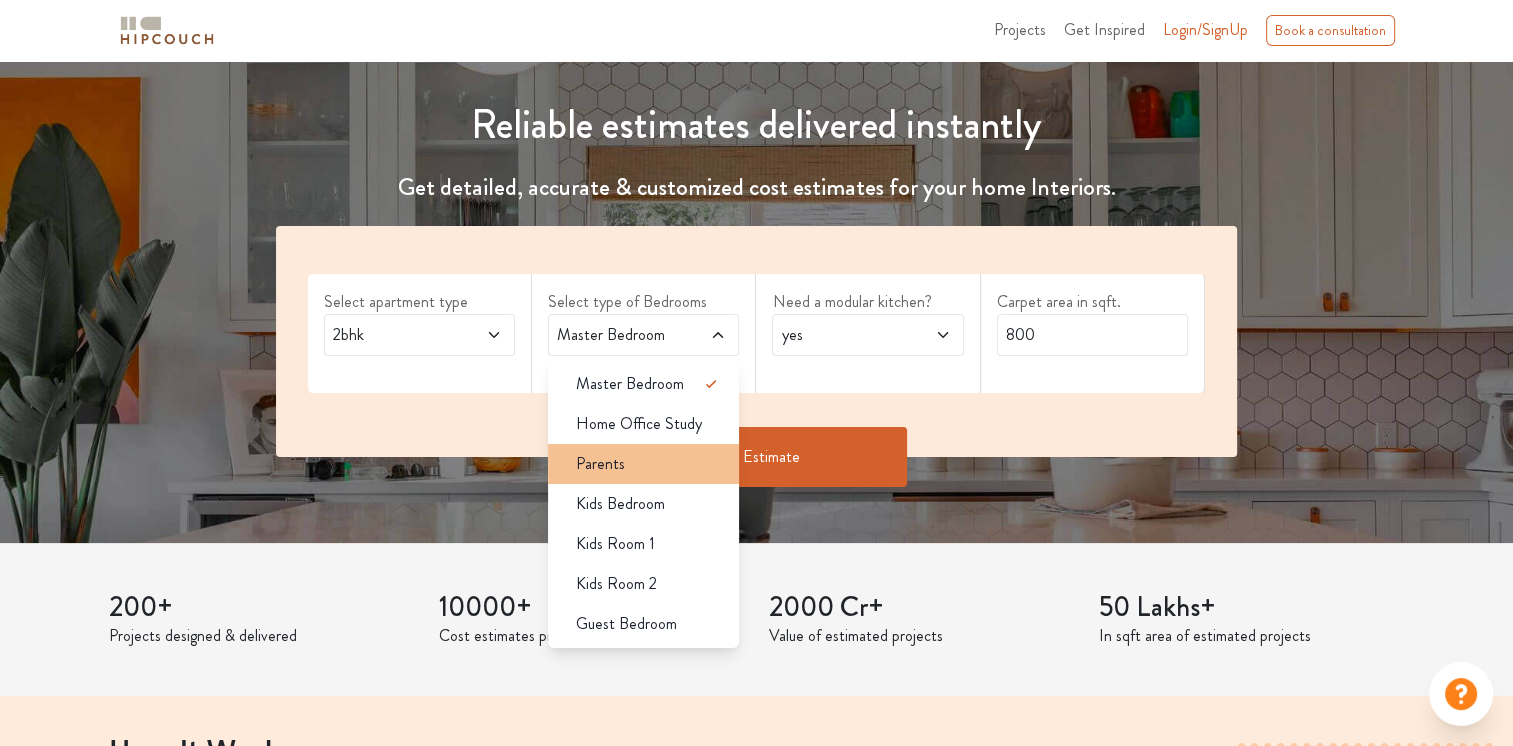 click on "Parents" at bounding box center (649, 384) 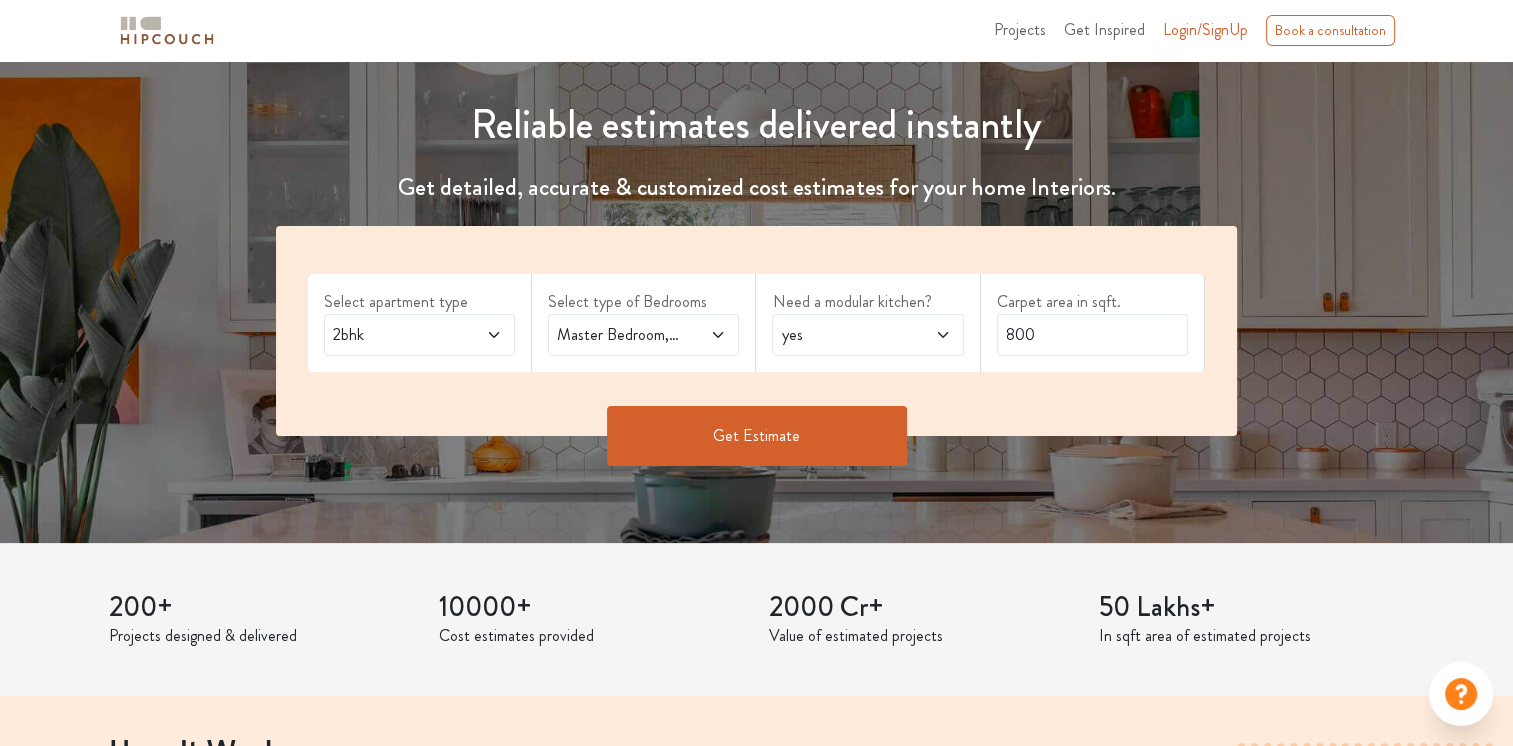 click on "Master Bedroom,Parents" at bounding box center (394, 335) 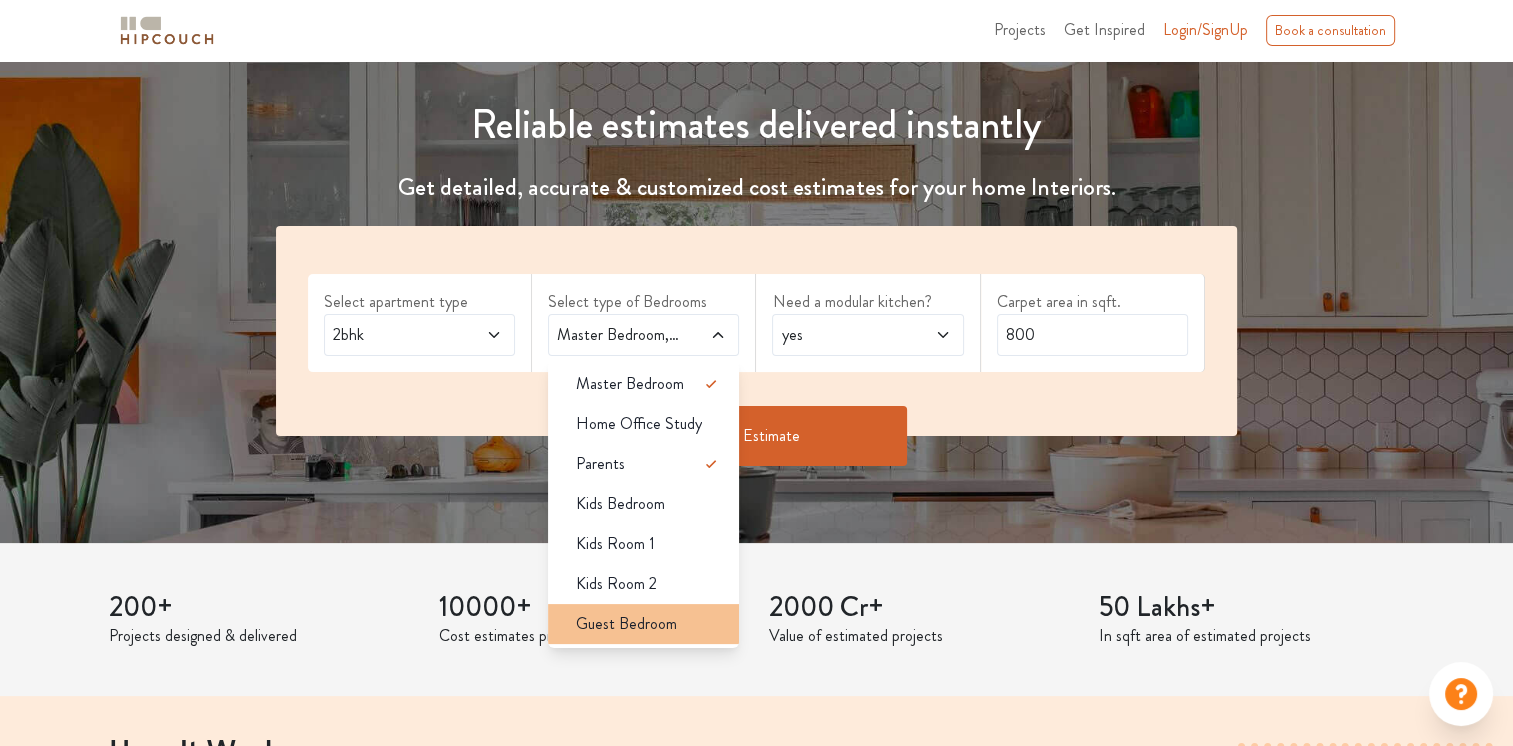 click on "Guest Bedroom" at bounding box center (630, 384) 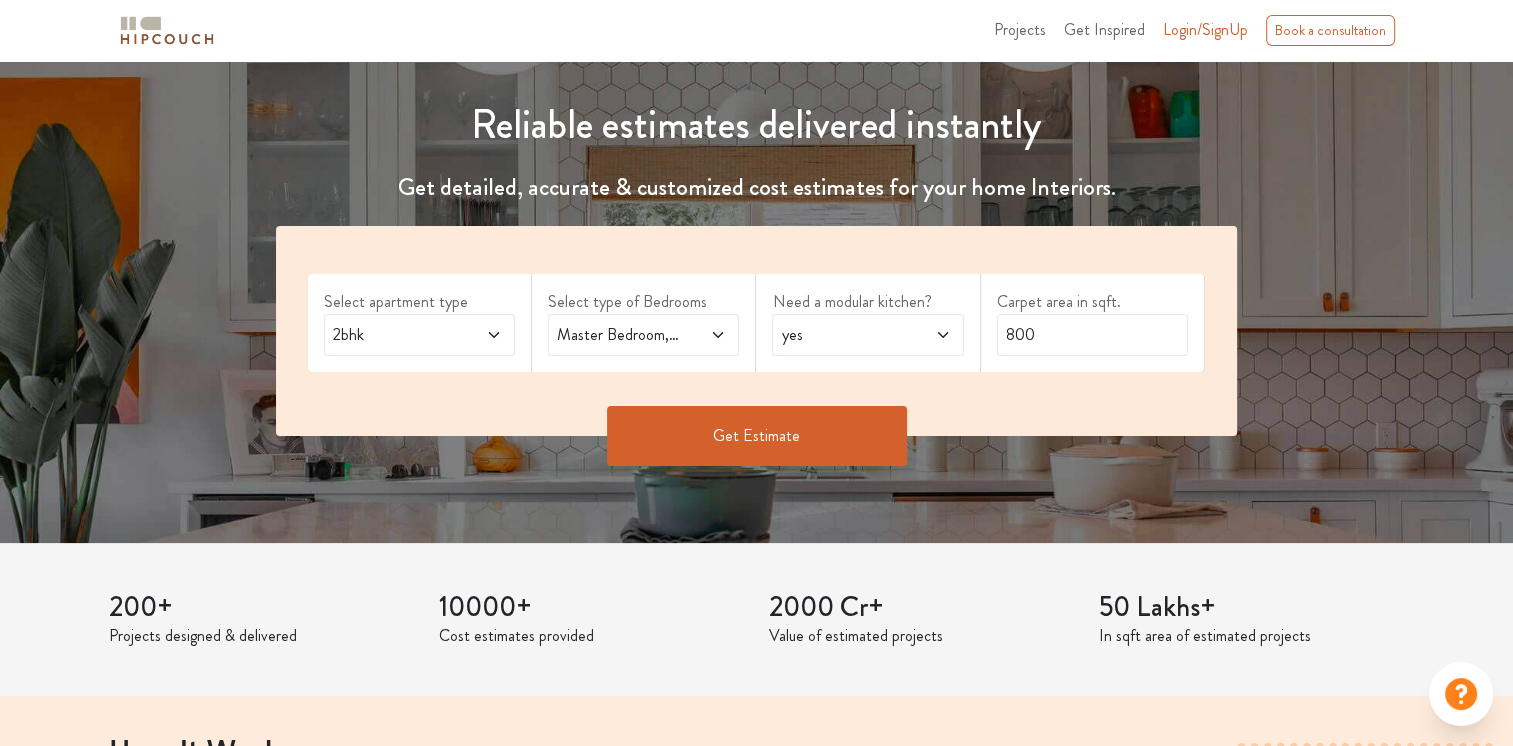 click on "Master Bedroom,Guest Bedroom" at bounding box center (394, 335) 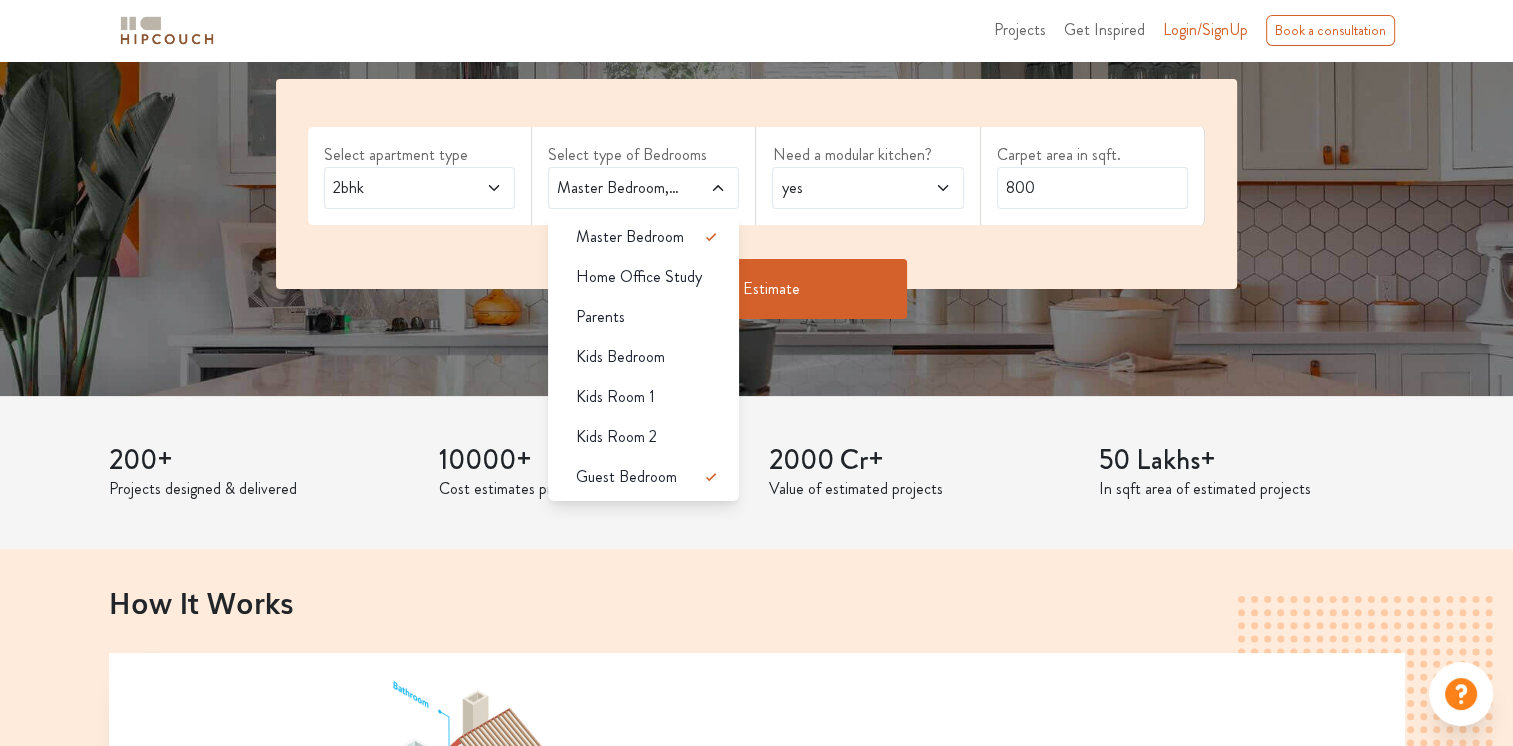 scroll, scrollTop: 300, scrollLeft: 0, axis: vertical 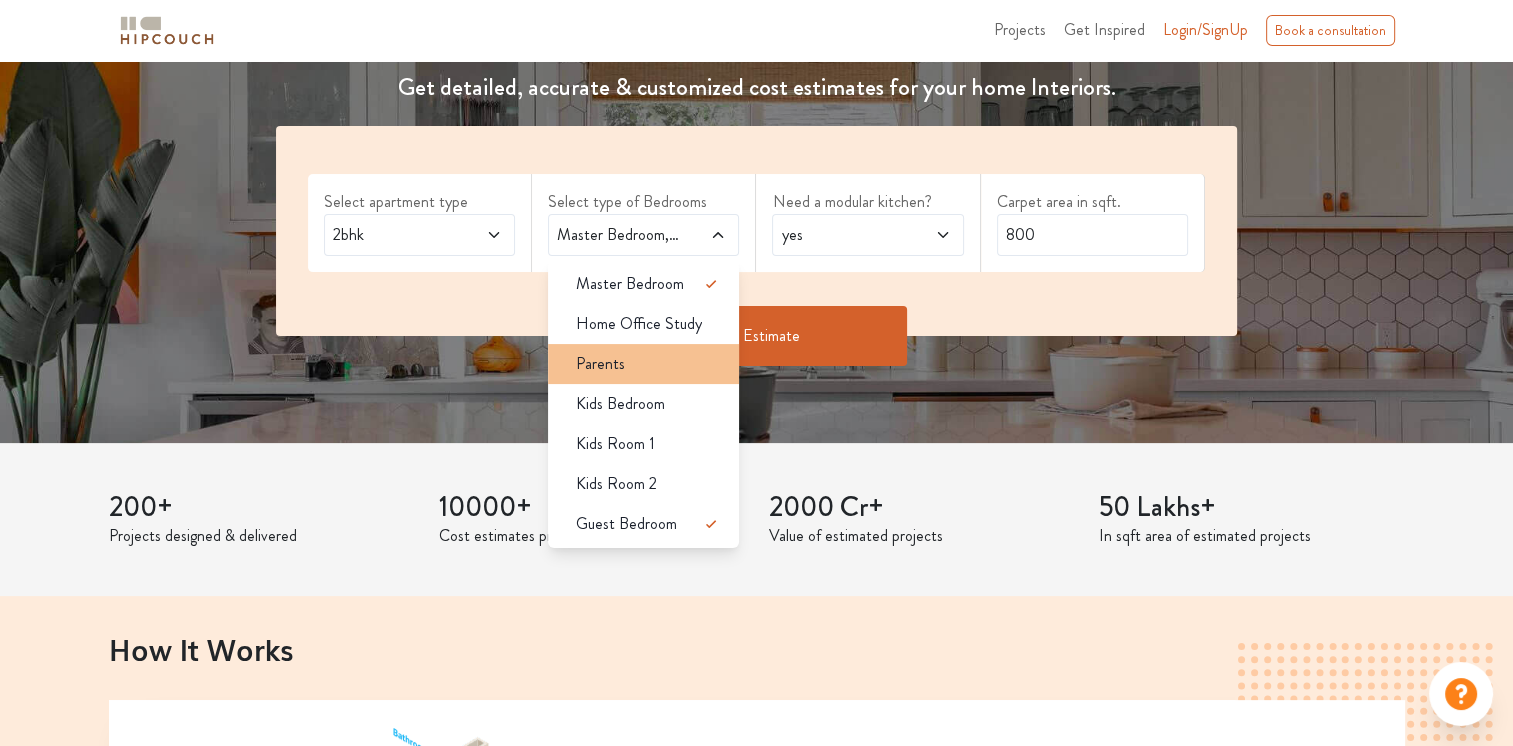 click on "Parents" at bounding box center (649, 284) 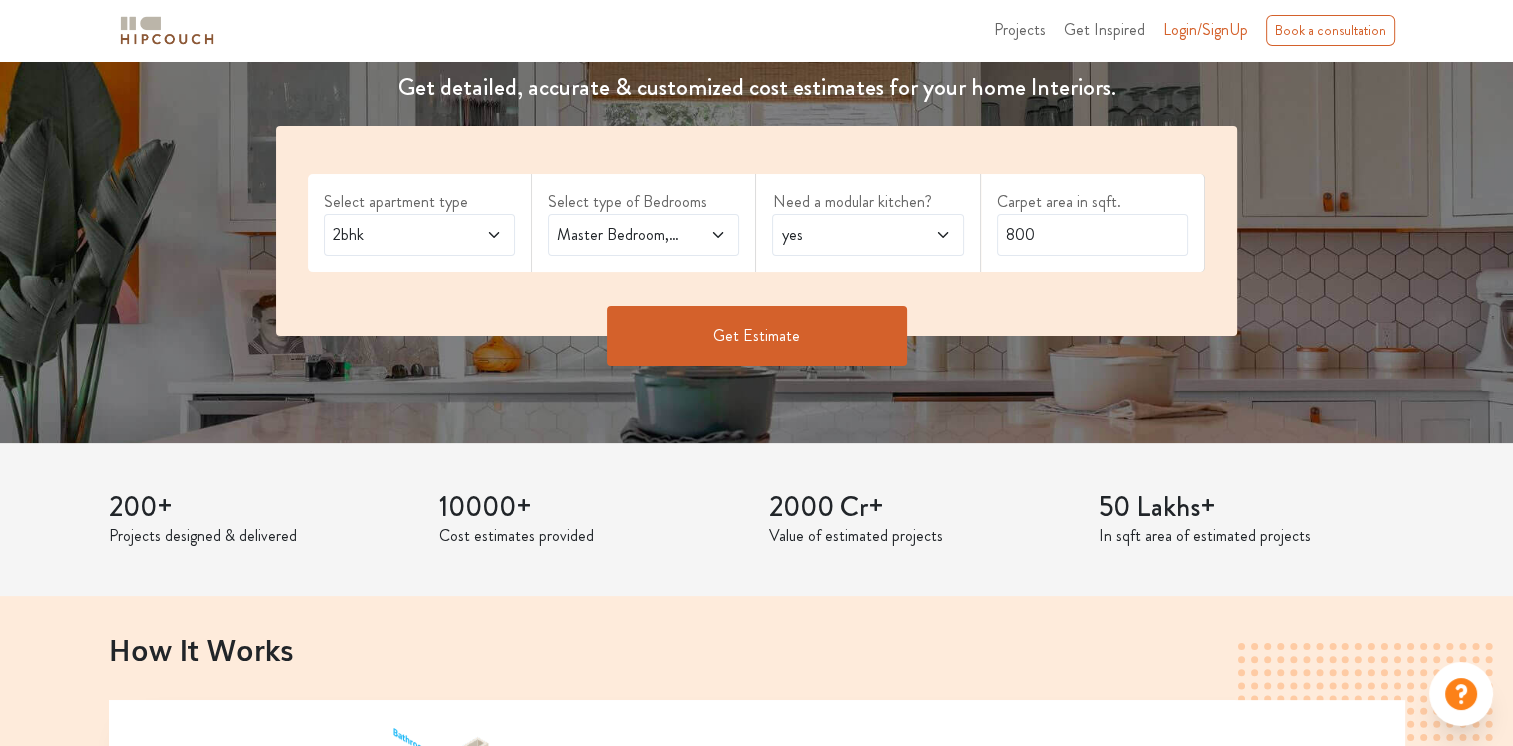 click on "Master Bedroom,Parents" at bounding box center [394, 235] 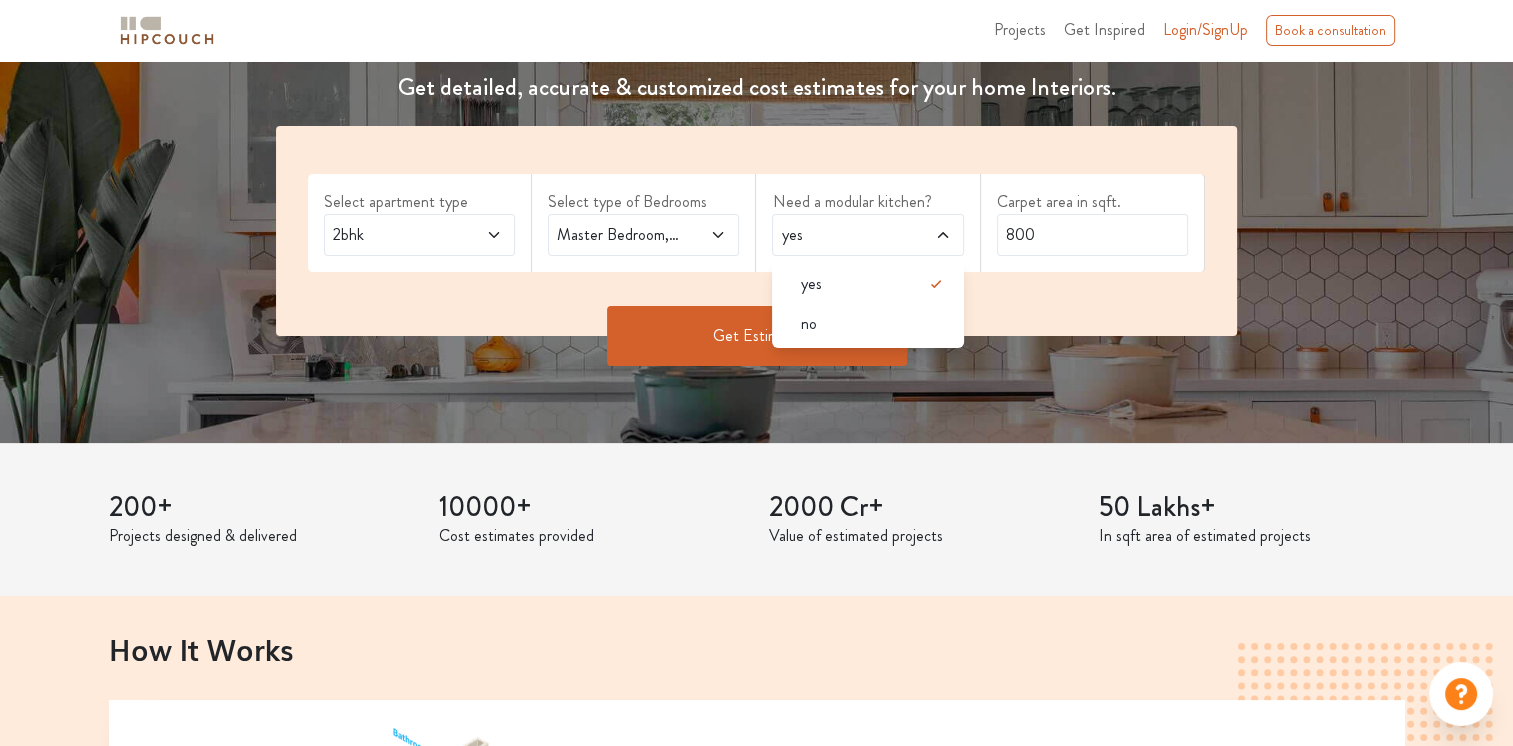 click on "yes" at bounding box center (394, 235) 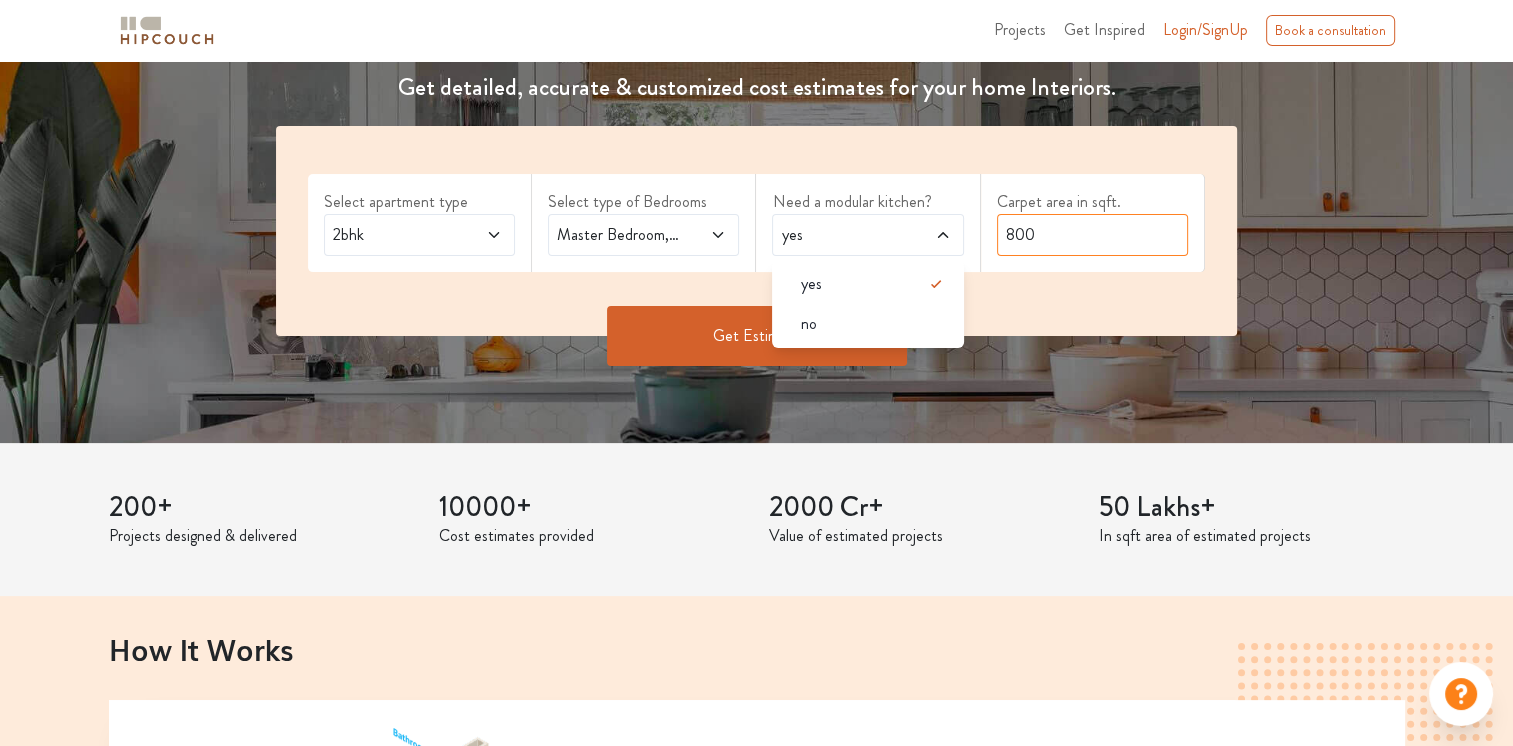click on "800" at bounding box center (1092, 235) 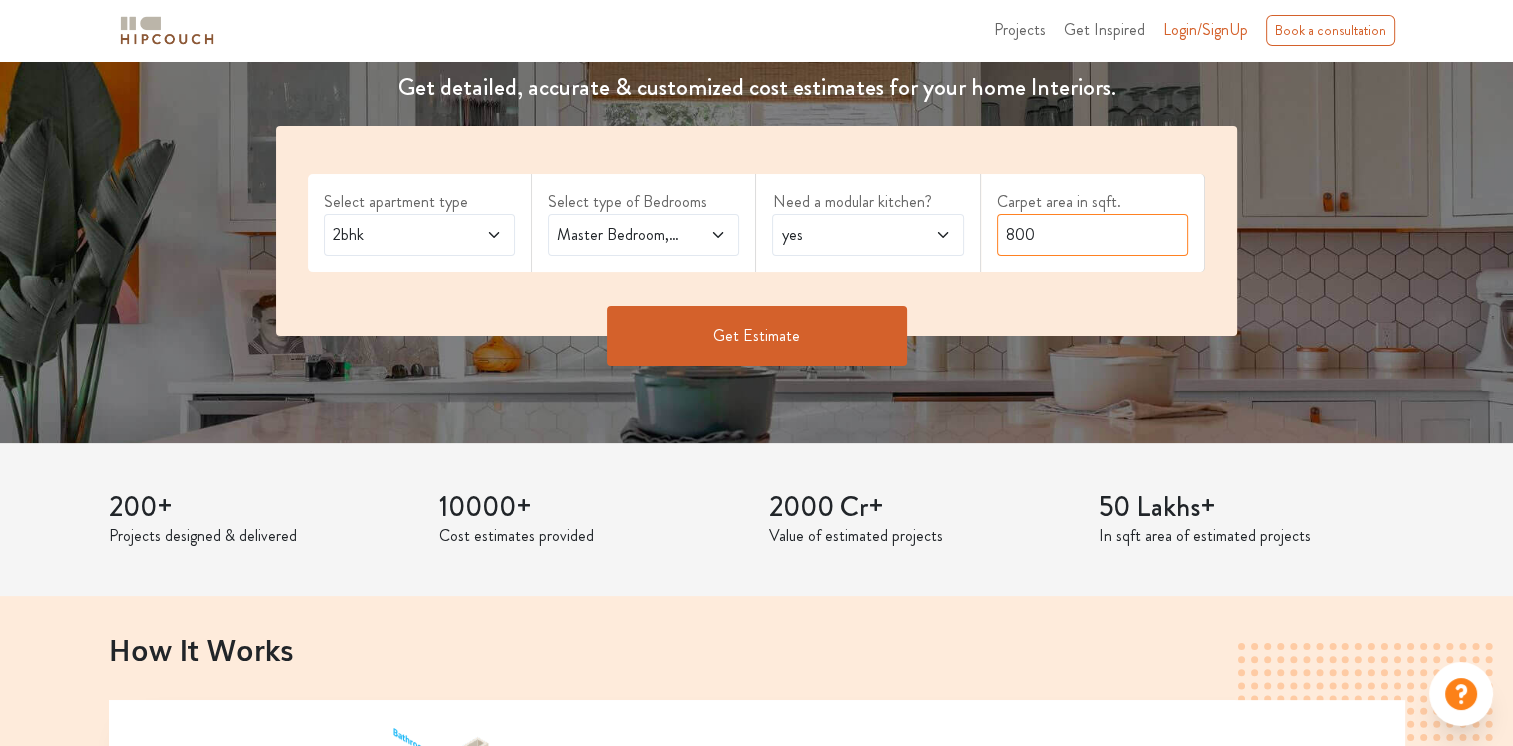 drag, startPoint x: 1050, startPoint y: 234, endPoint x: 943, endPoint y: 241, distance: 107.22873 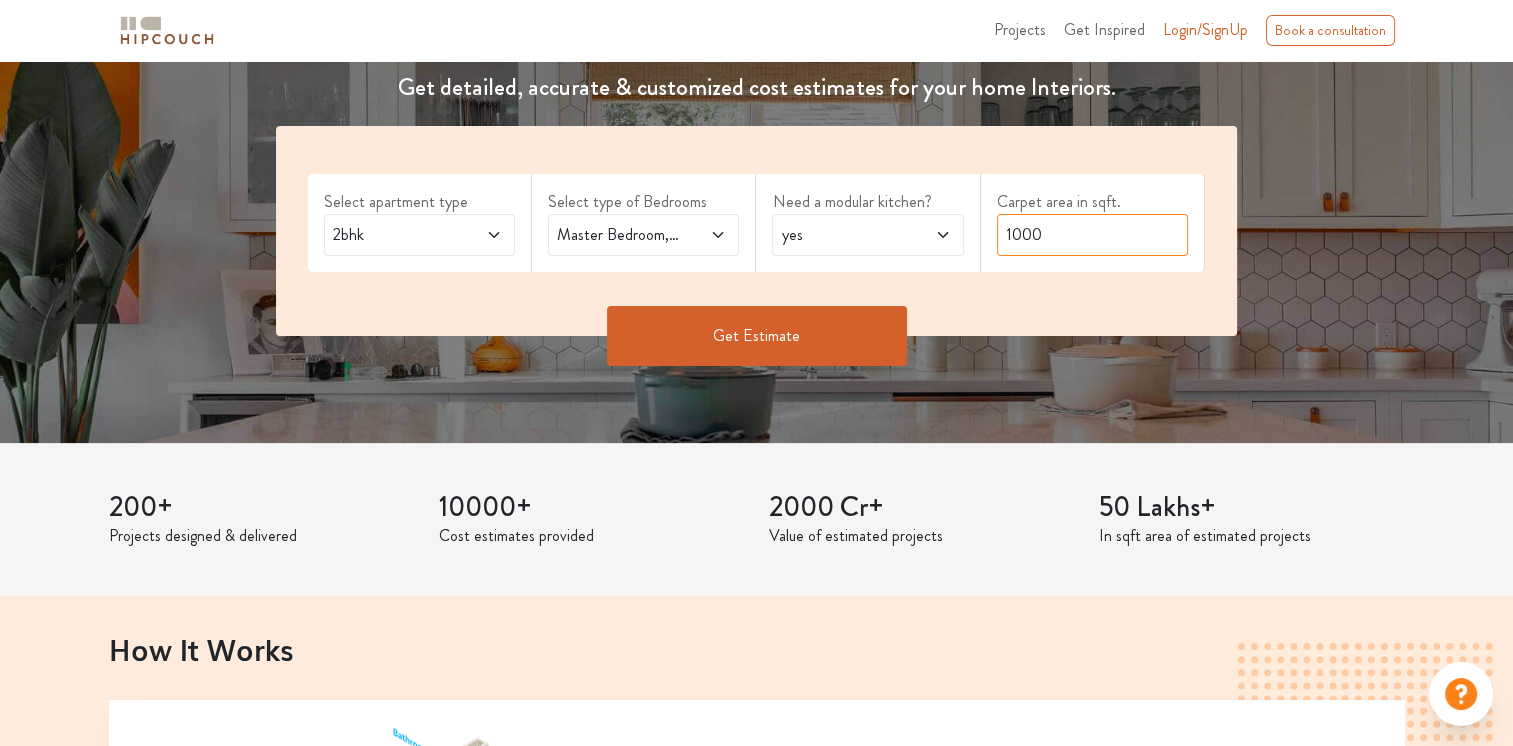 type on "1000" 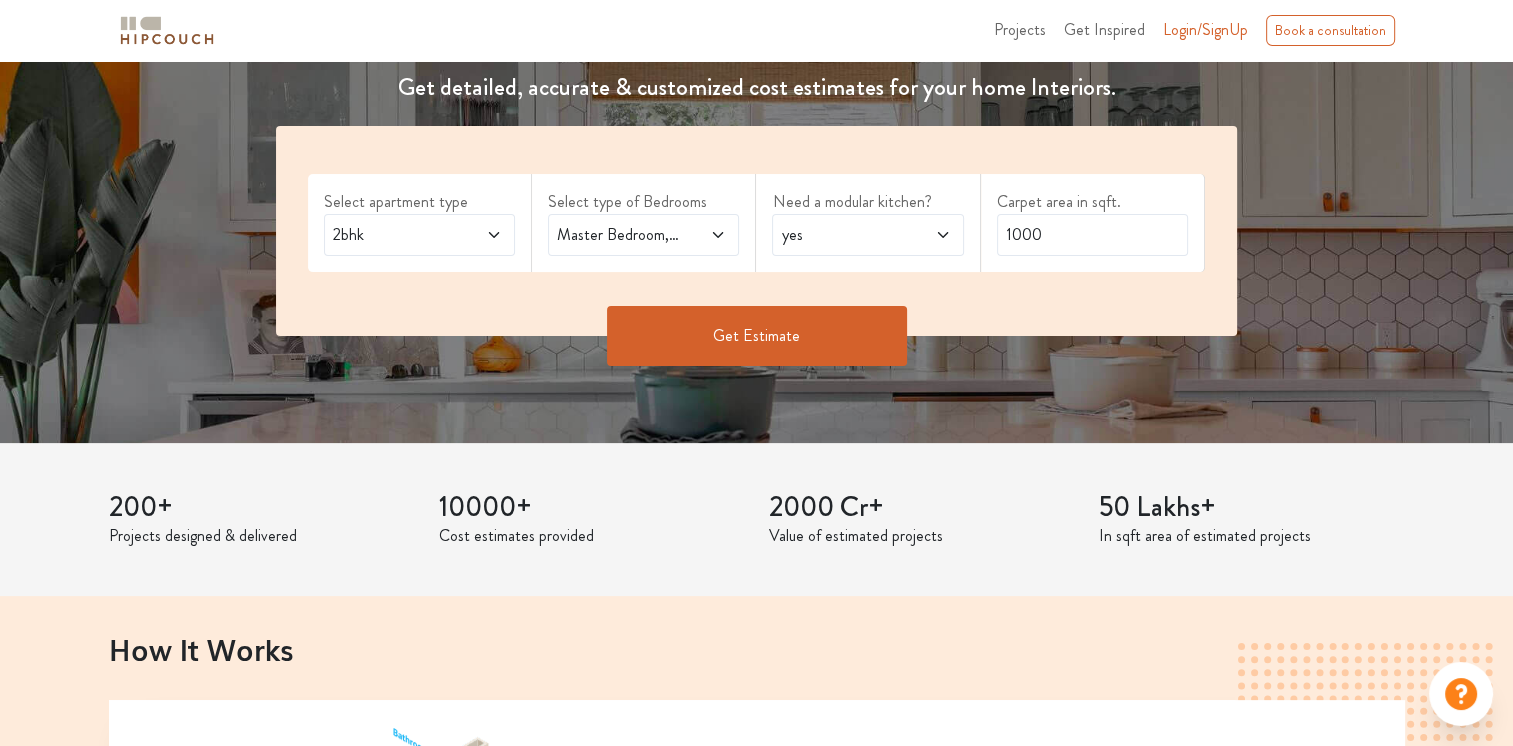 click on "Get Estimate" at bounding box center (757, 336) 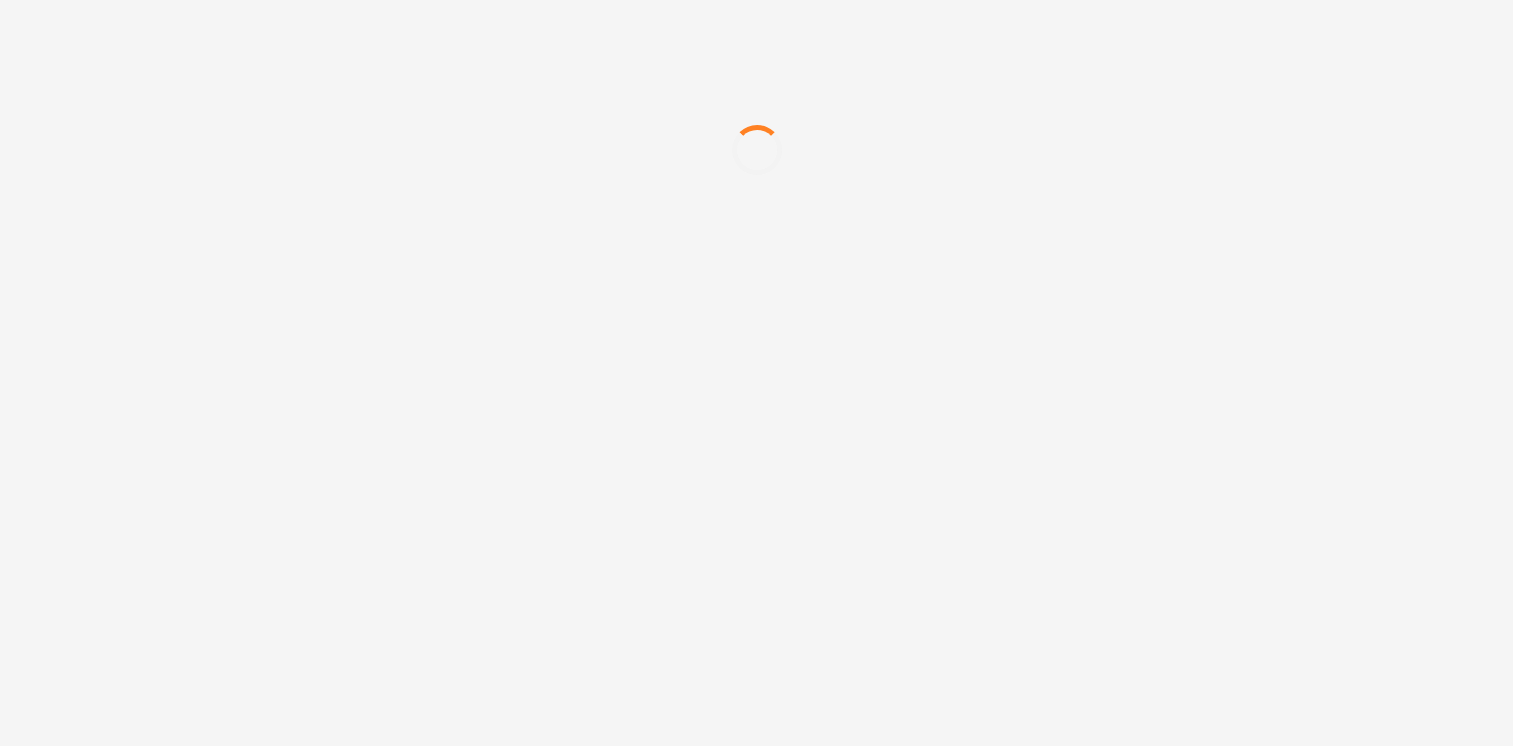 scroll, scrollTop: 0, scrollLeft: 0, axis: both 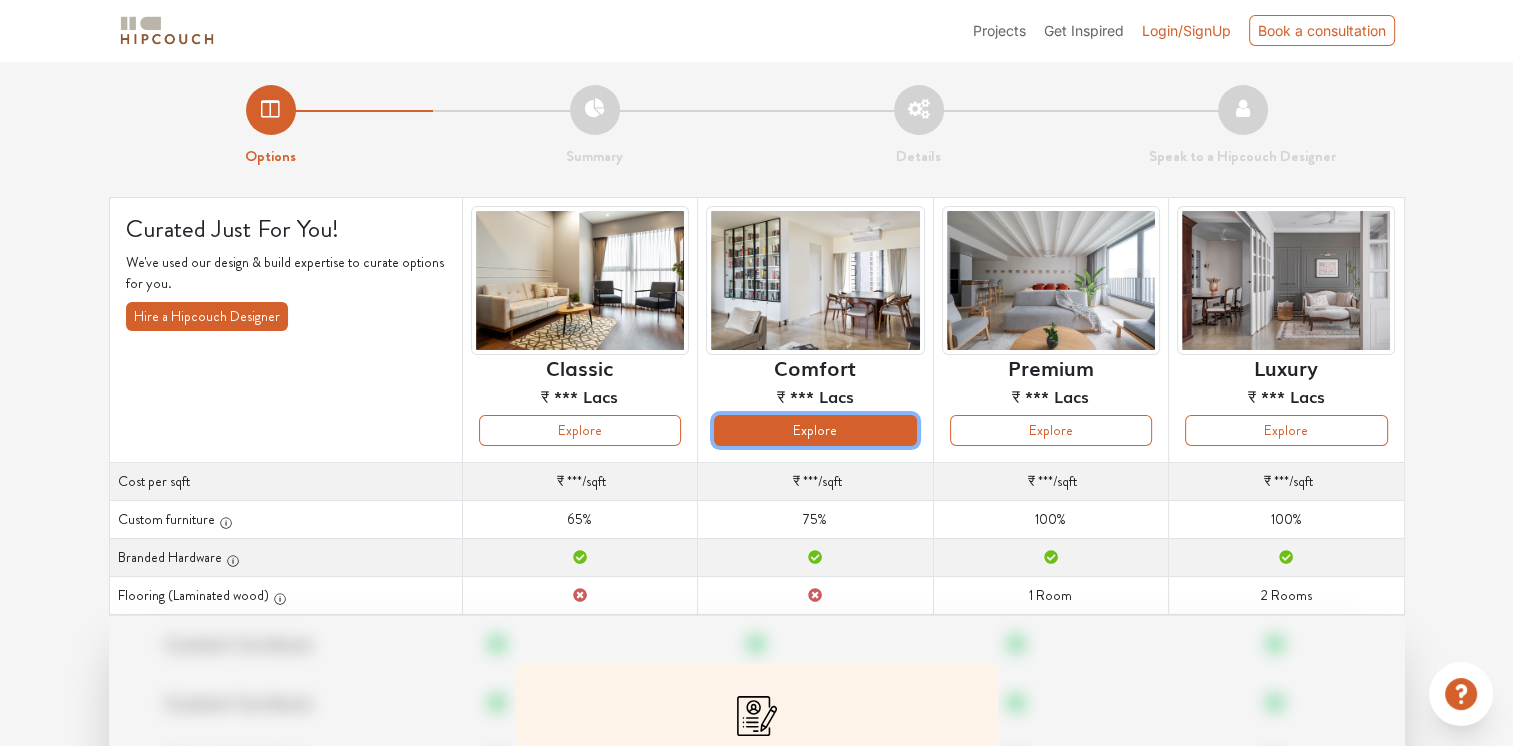 click on "Explore" at bounding box center [580, 430] 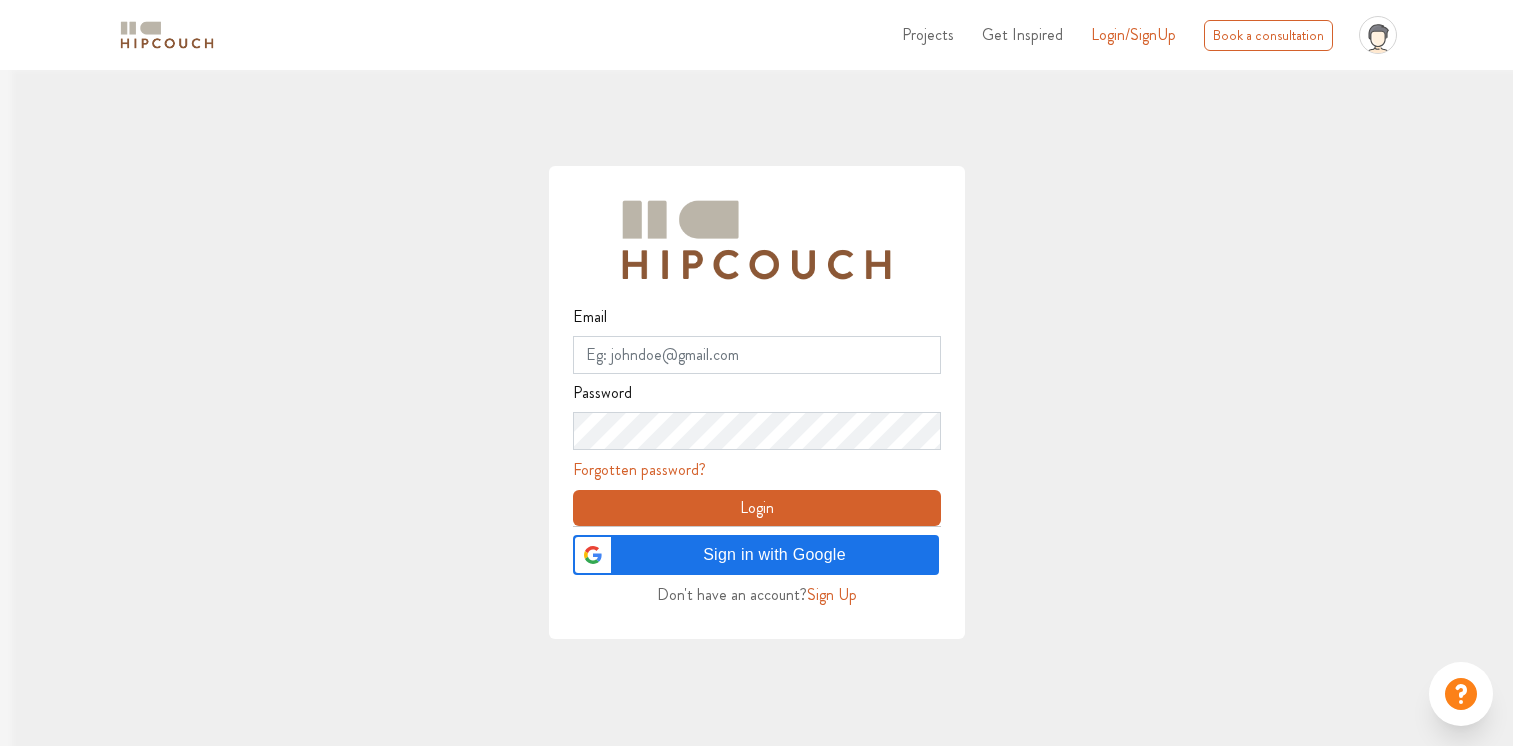 scroll, scrollTop: 0, scrollLeft: 0, axis: both 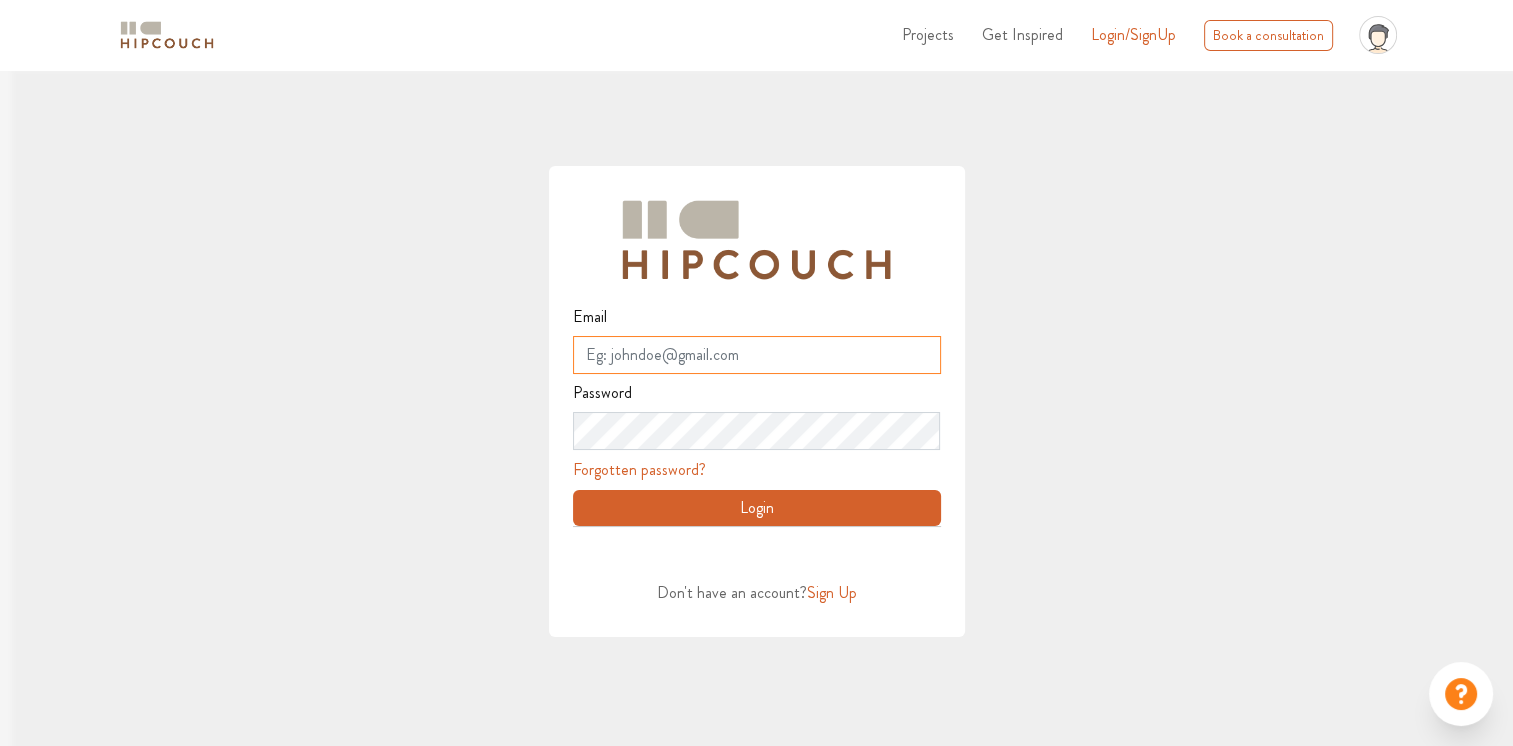 click on "Email" at bounding box center [757, 355] 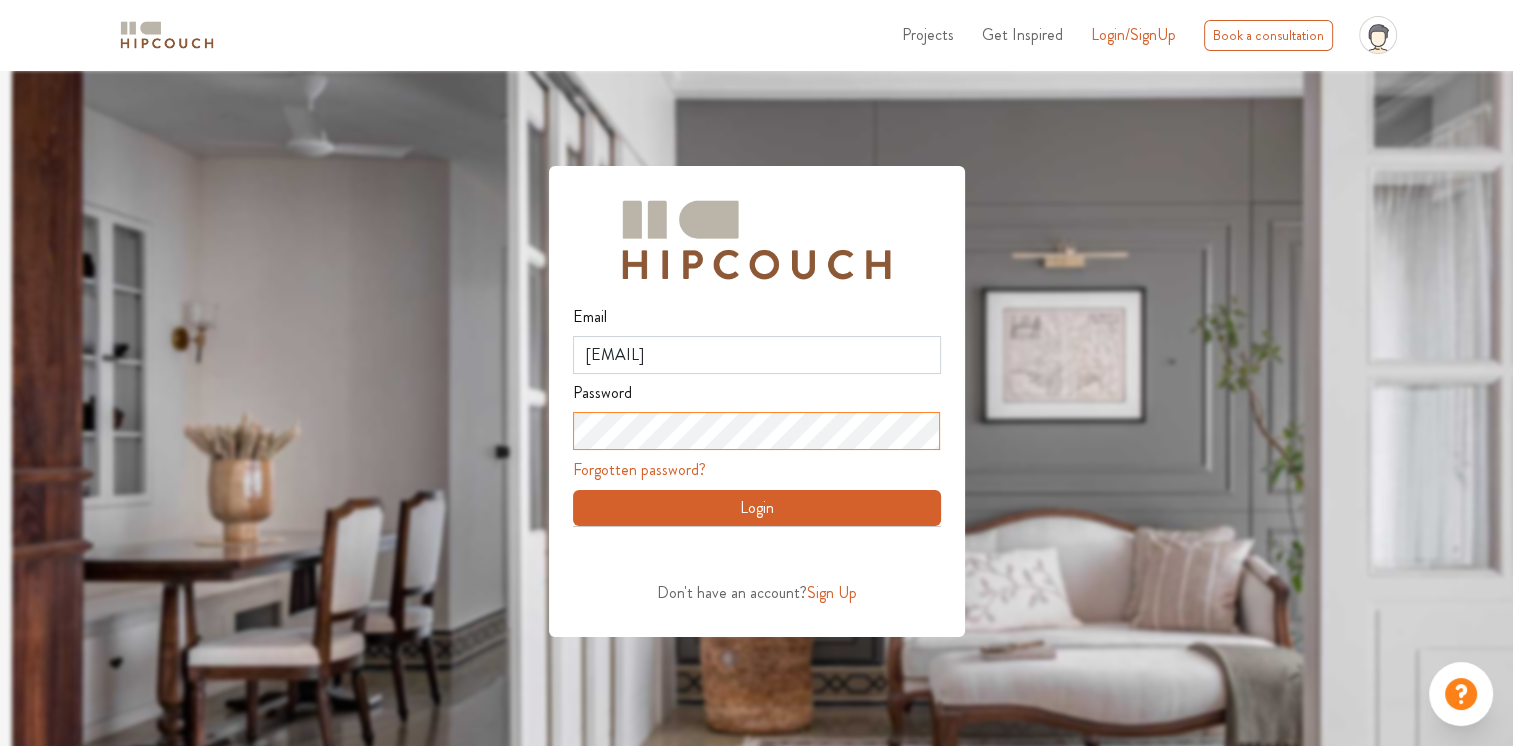 click on "Email devdapriyam37@gmail.com Password Forgotten password? Login     Don't have an account? Sign Up" at bounding box center [756, 353] 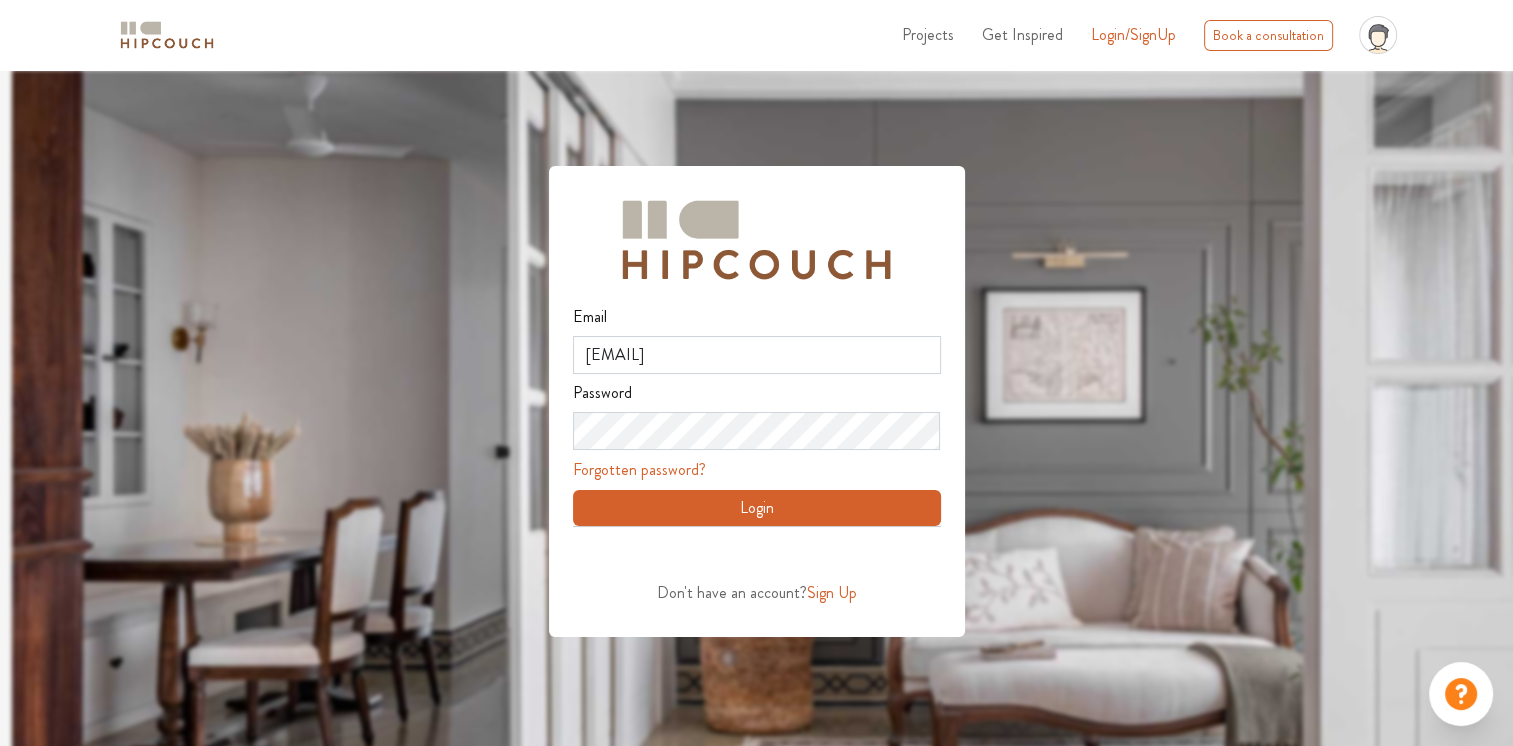 click on "Login" at bounding box center (757, 508) 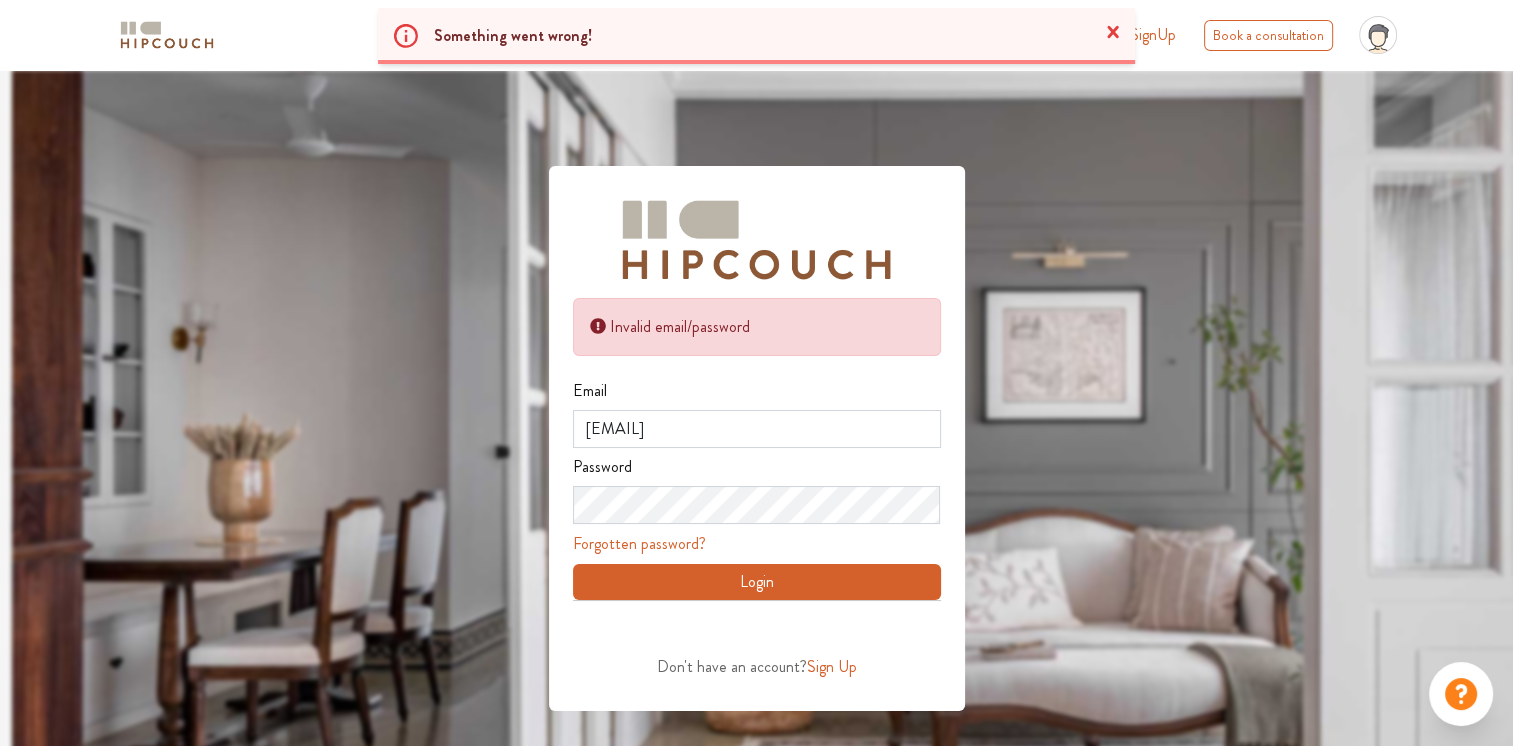 click on "Forgotten password?" at bounding box center [639, 543] 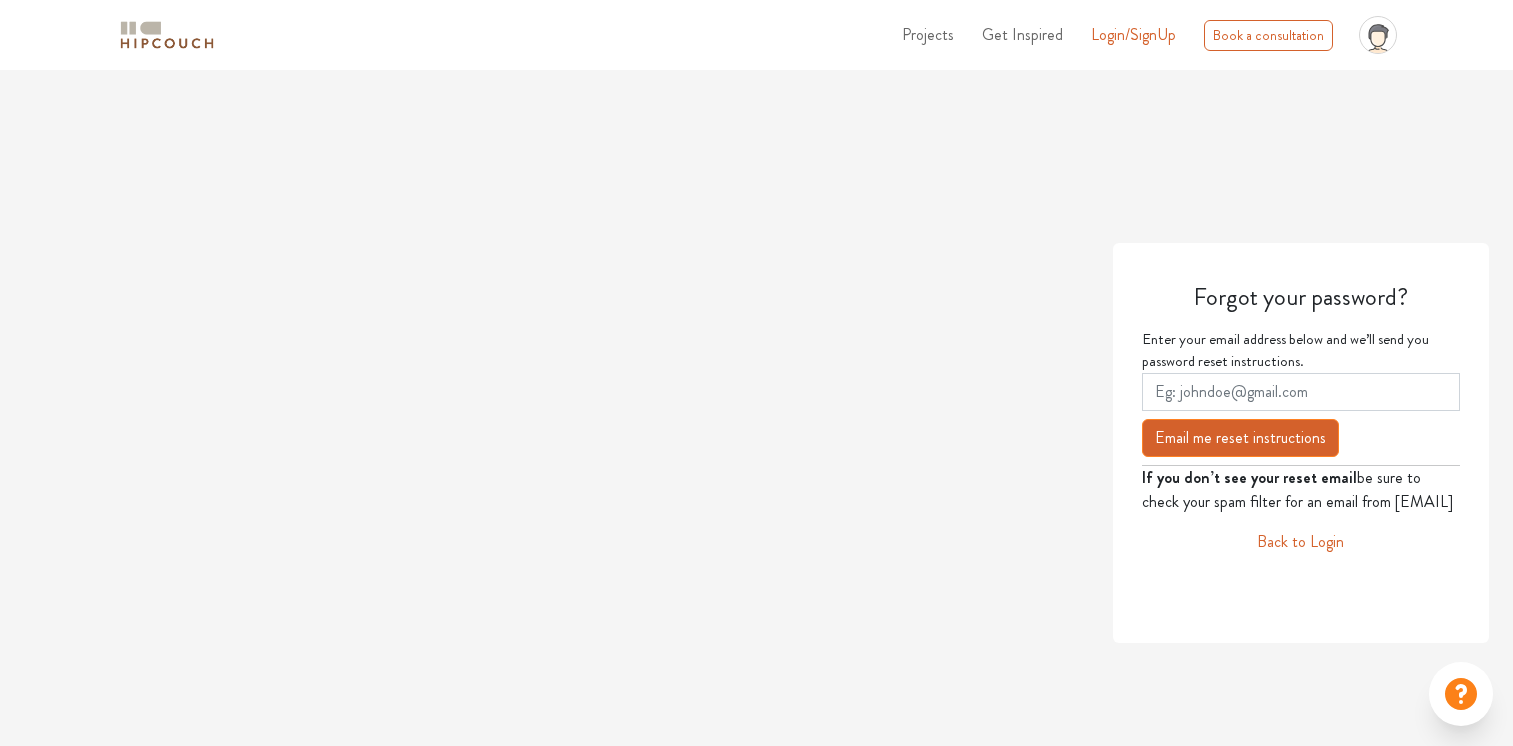 scroll, scrollTop: 0, scrollLeft: 0, axis: both 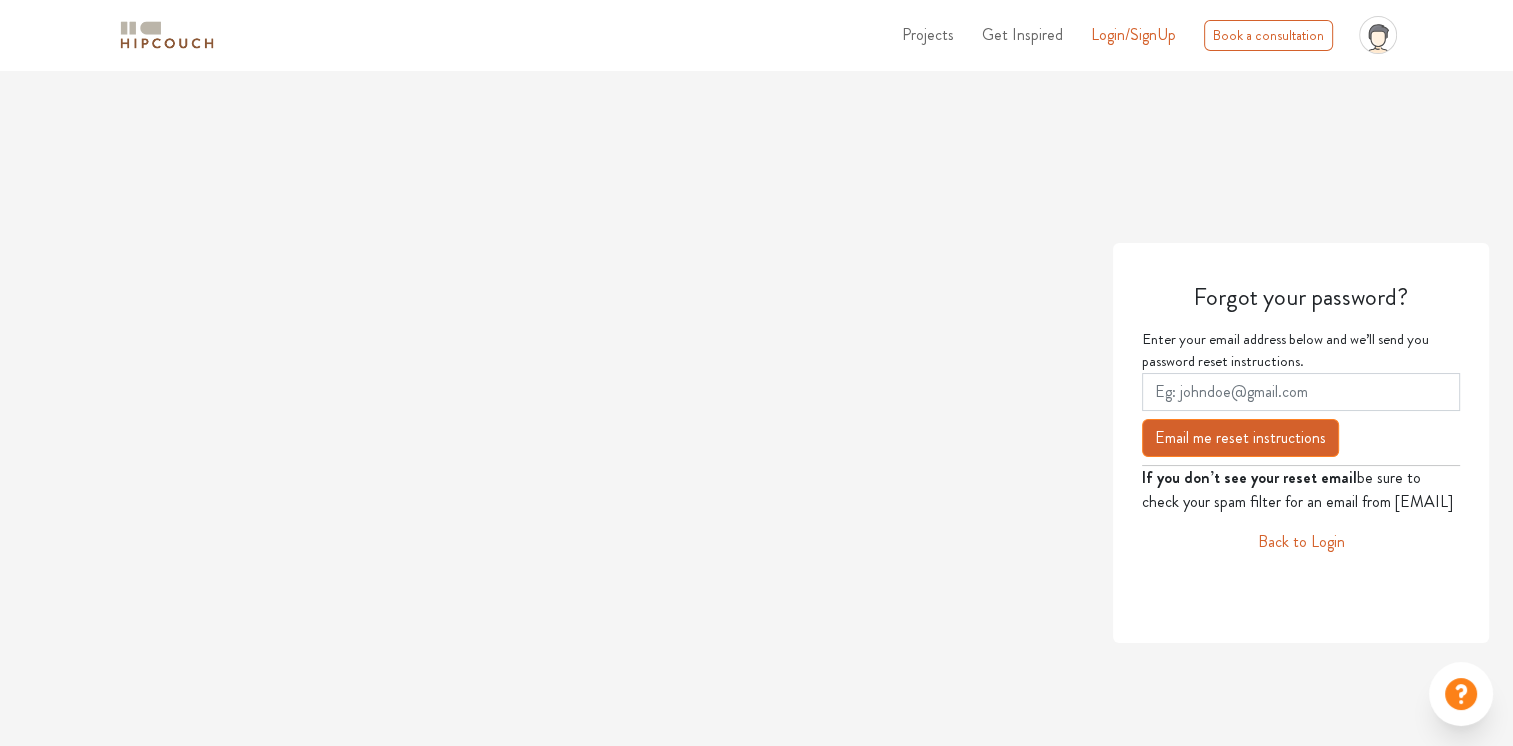 click at bounding box center [544, 443] 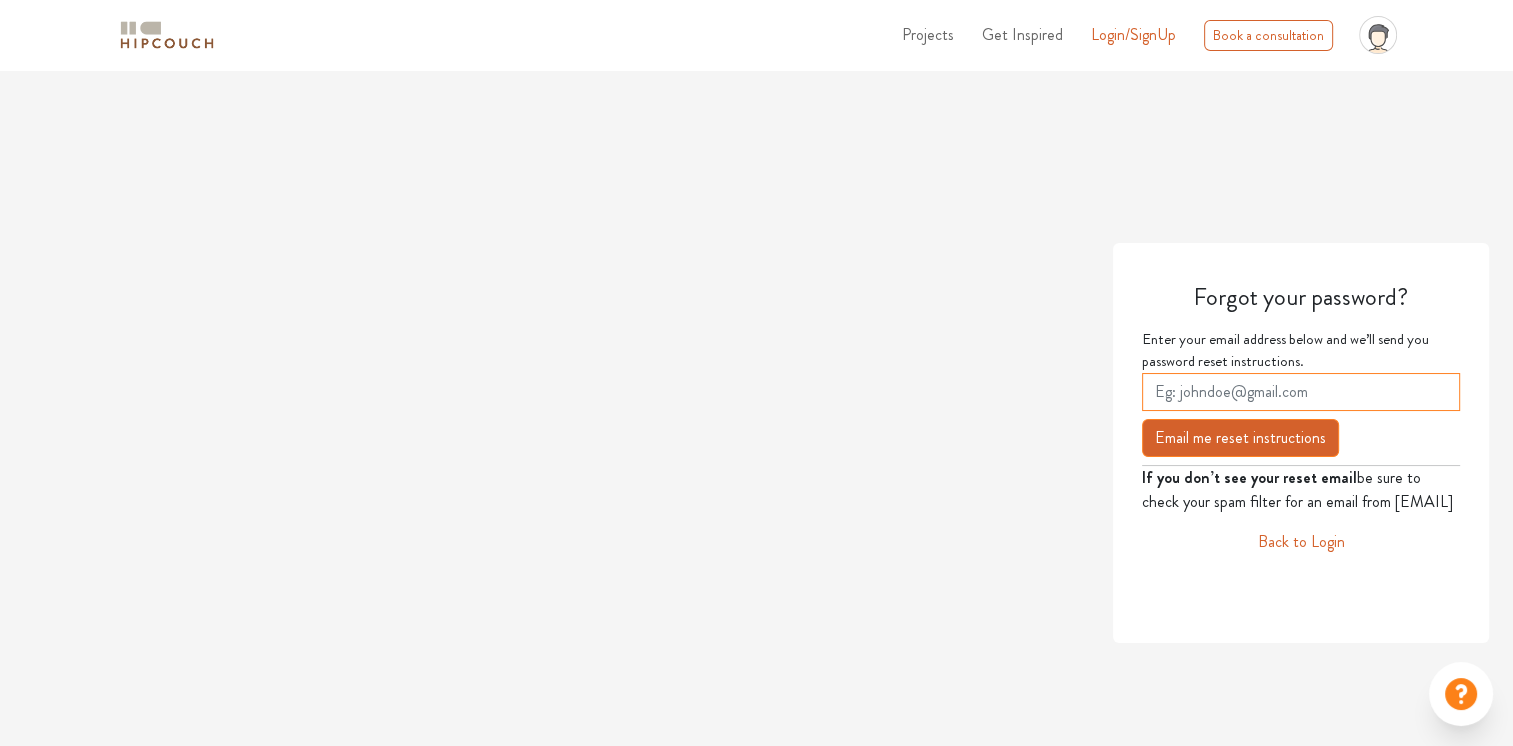 click at bounding box center (1301, 392) 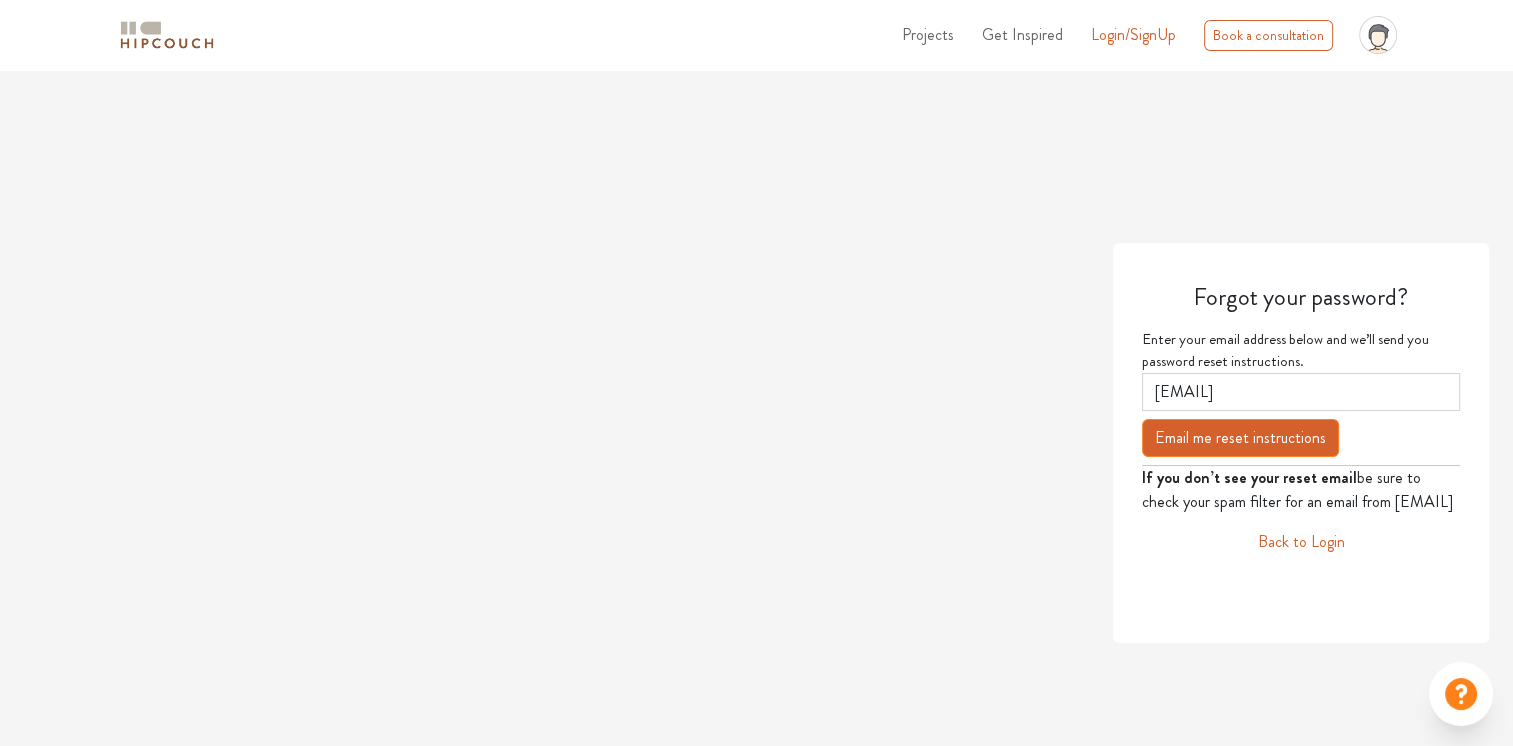 click on "Email me reset instructions" at bounding box center (1240, 438) 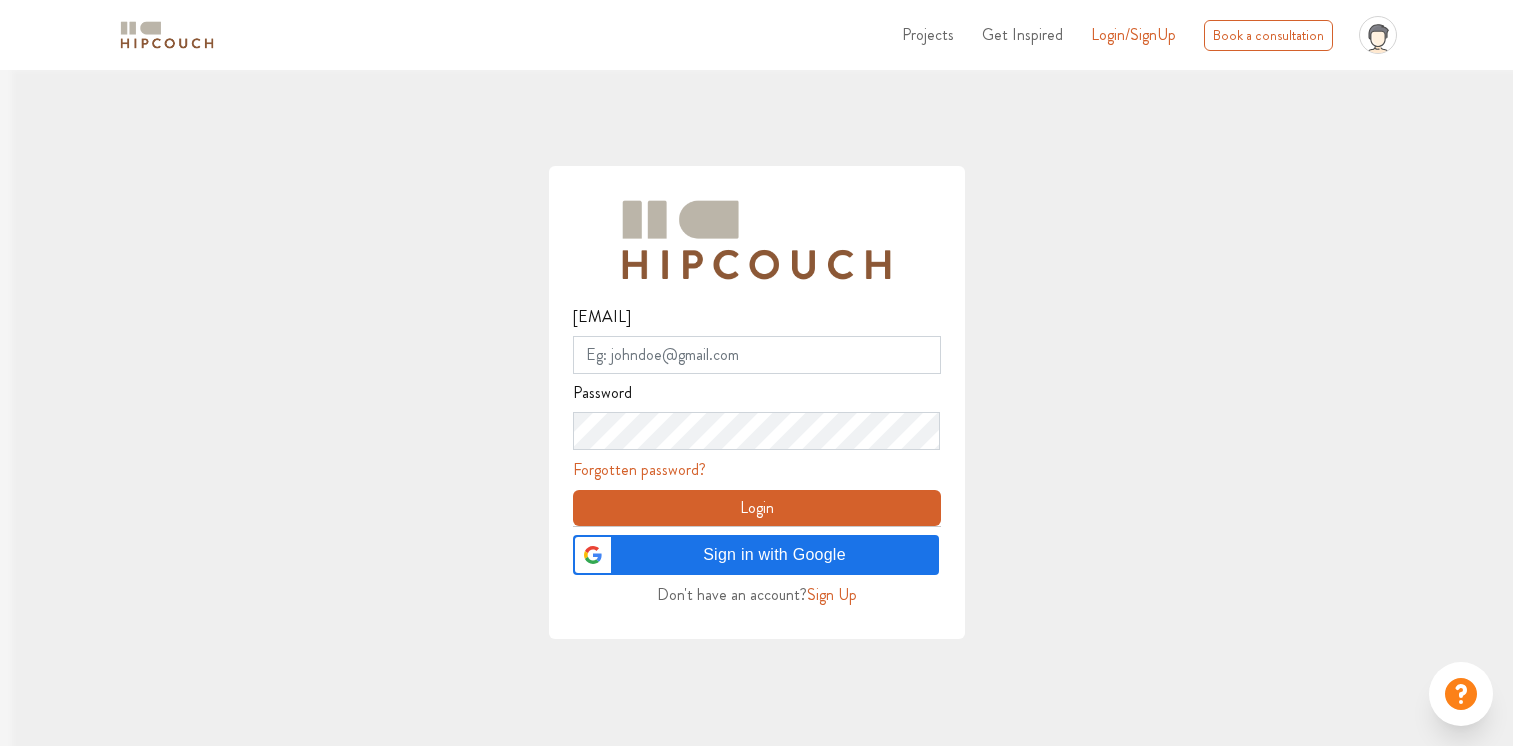 scroll, scrollTop: 0, scrollLeft: 0, axis: both 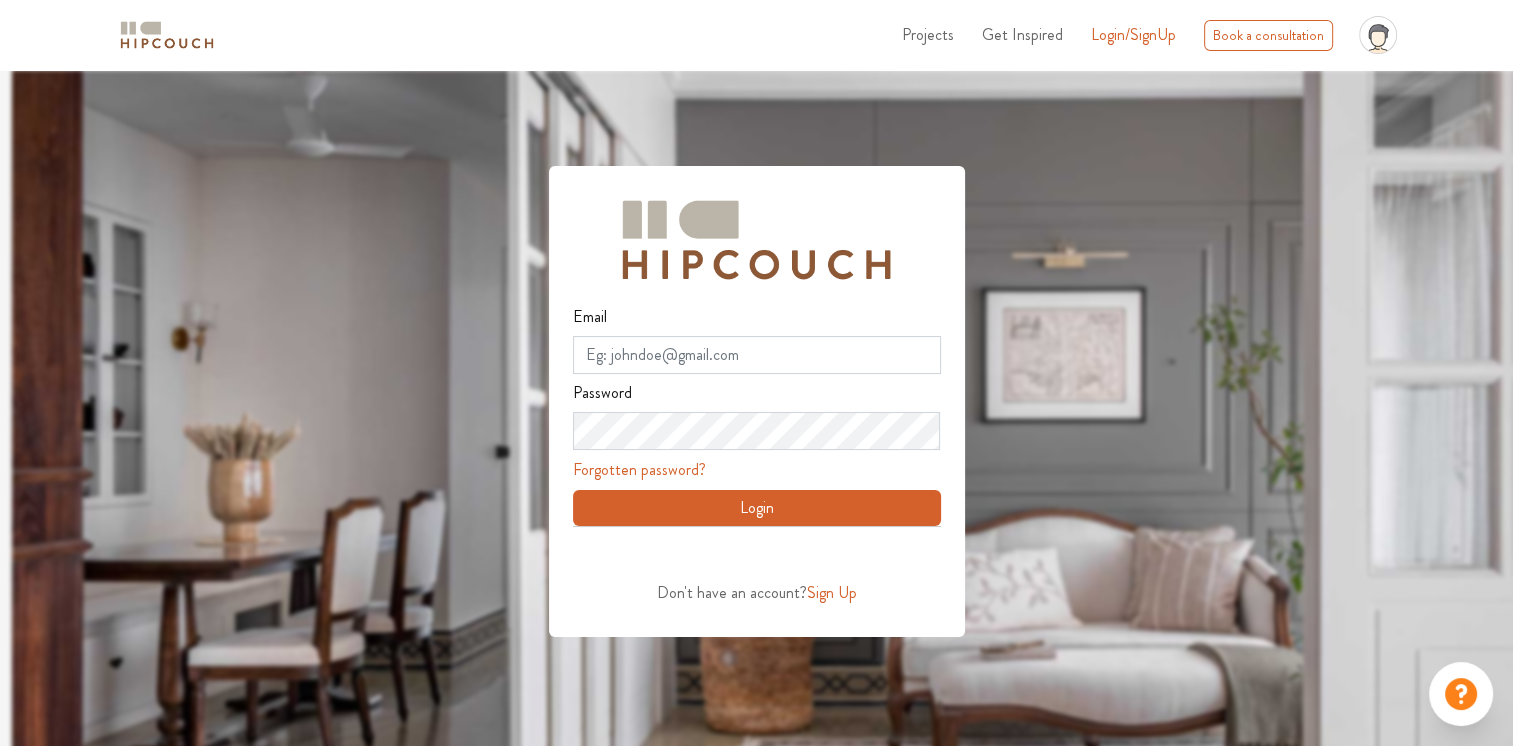 click on "Login/SignUp" at bounding box center (1133, 34) 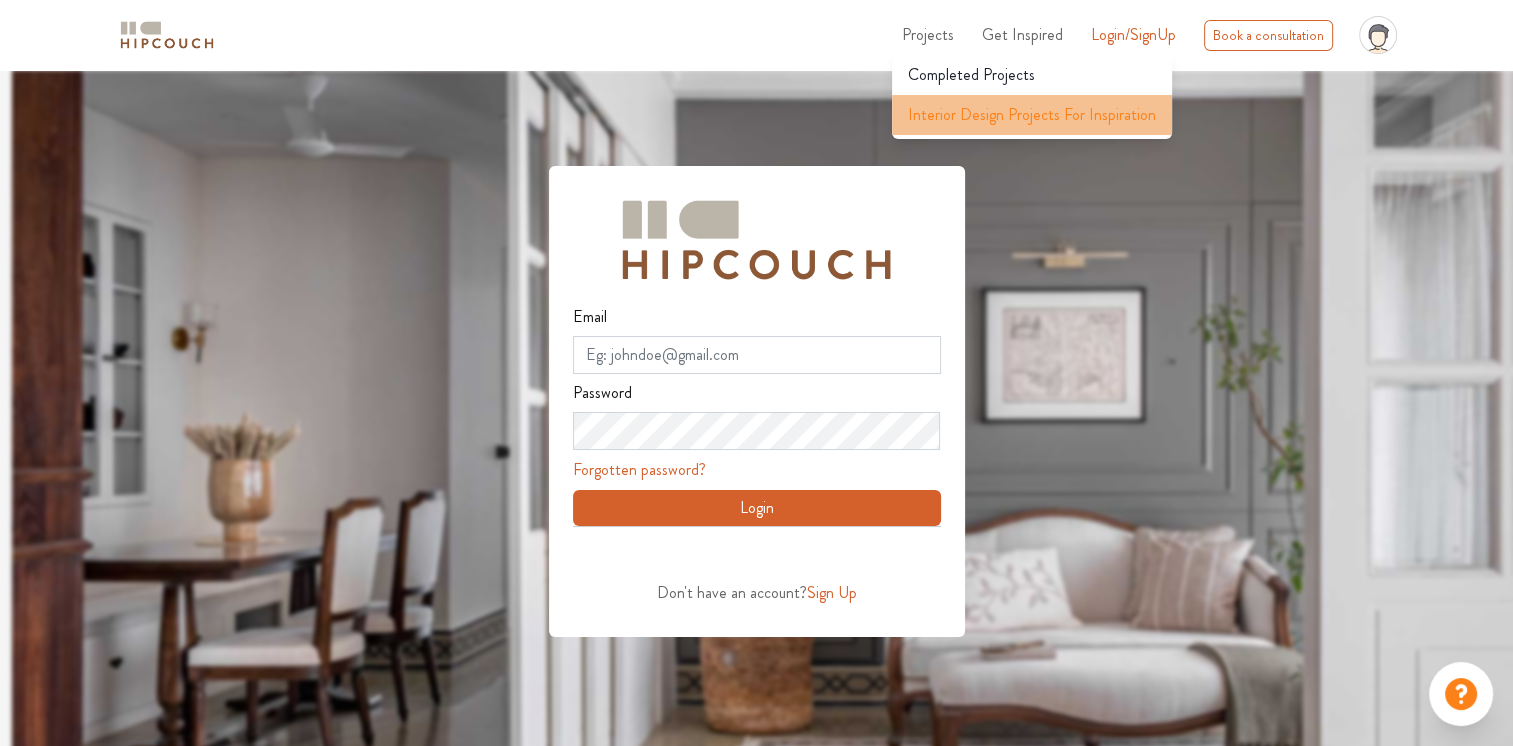 click on "Interior Design Projects For Inspiration" at bounding box center [971, 75] 